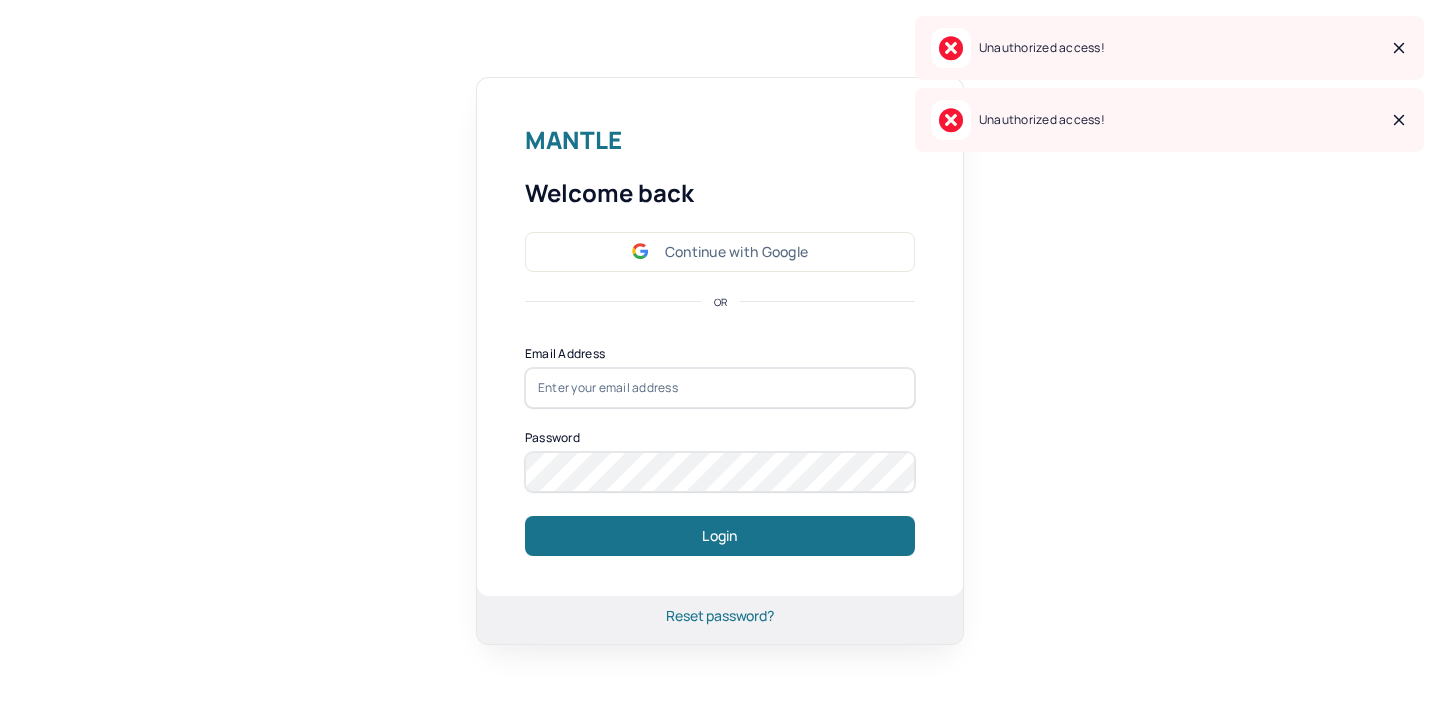 scroll, scrollTop: 0, scrollLeft: 0, axis: both 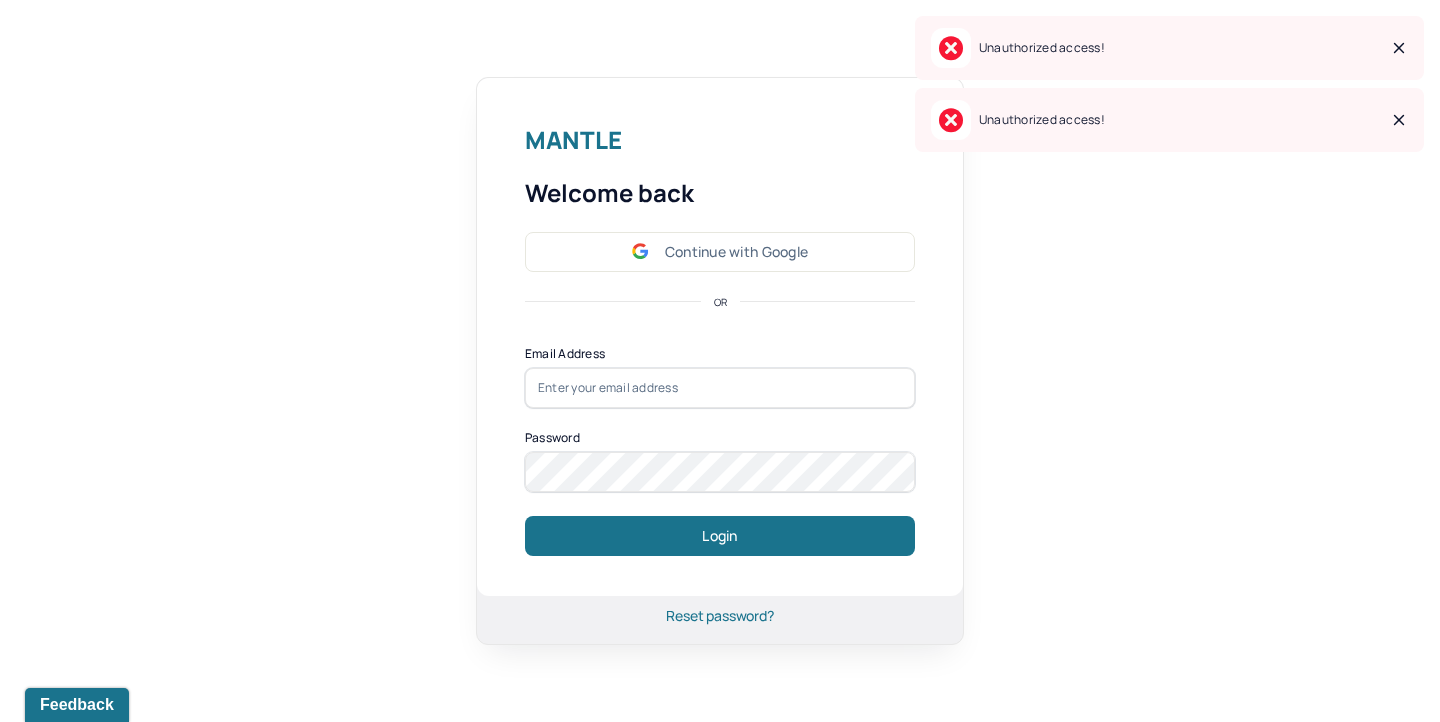 click on "Continue with Google" at bounding box center [720, 252] 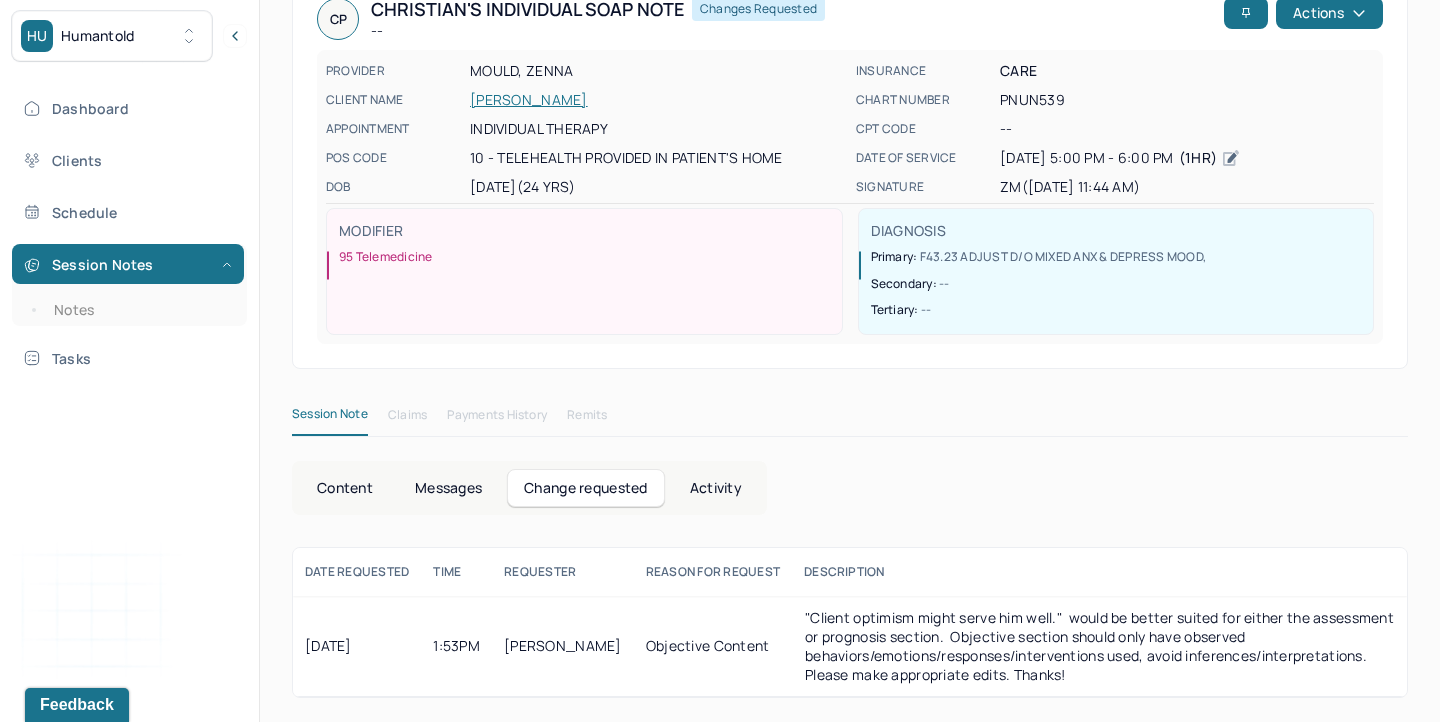 scroll, scrollTop: 0, scrollLeft: 0, axis: both 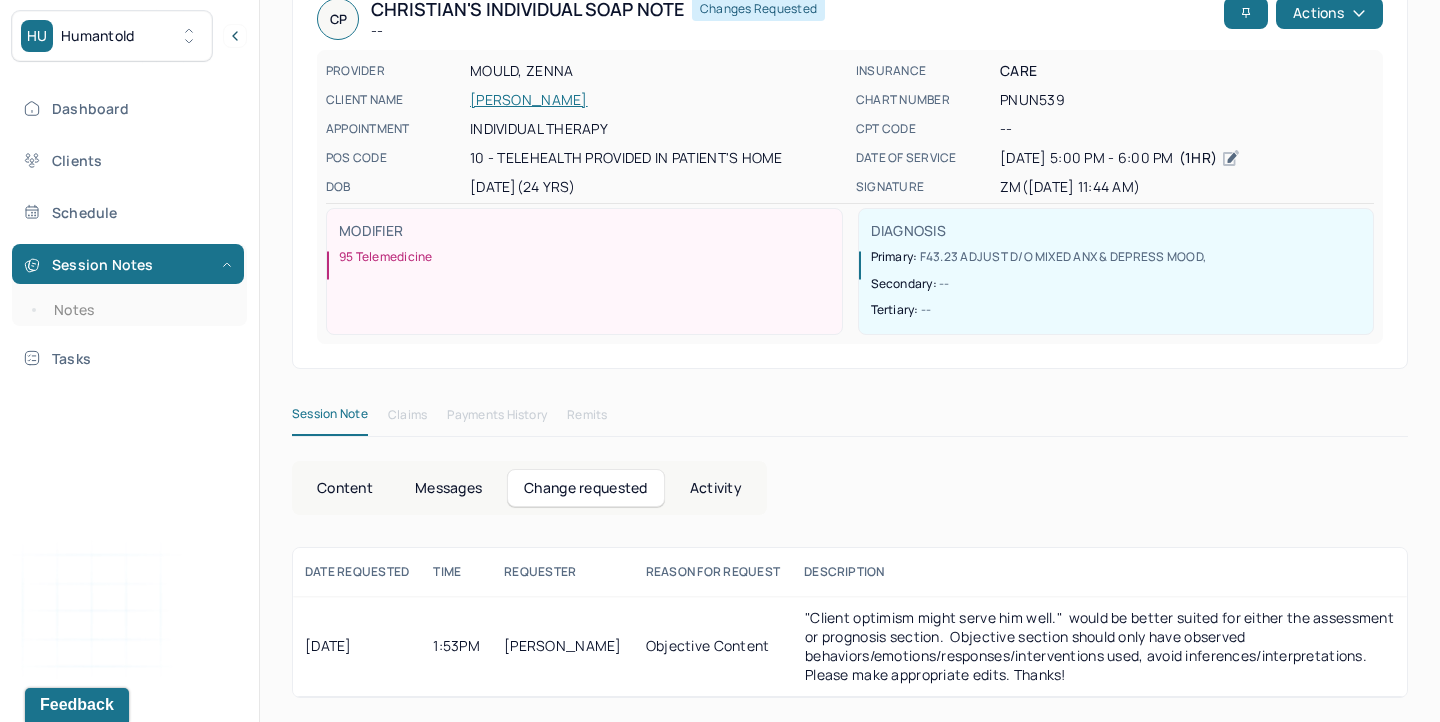 click on "Change requested" at bounding box center [585, 488] 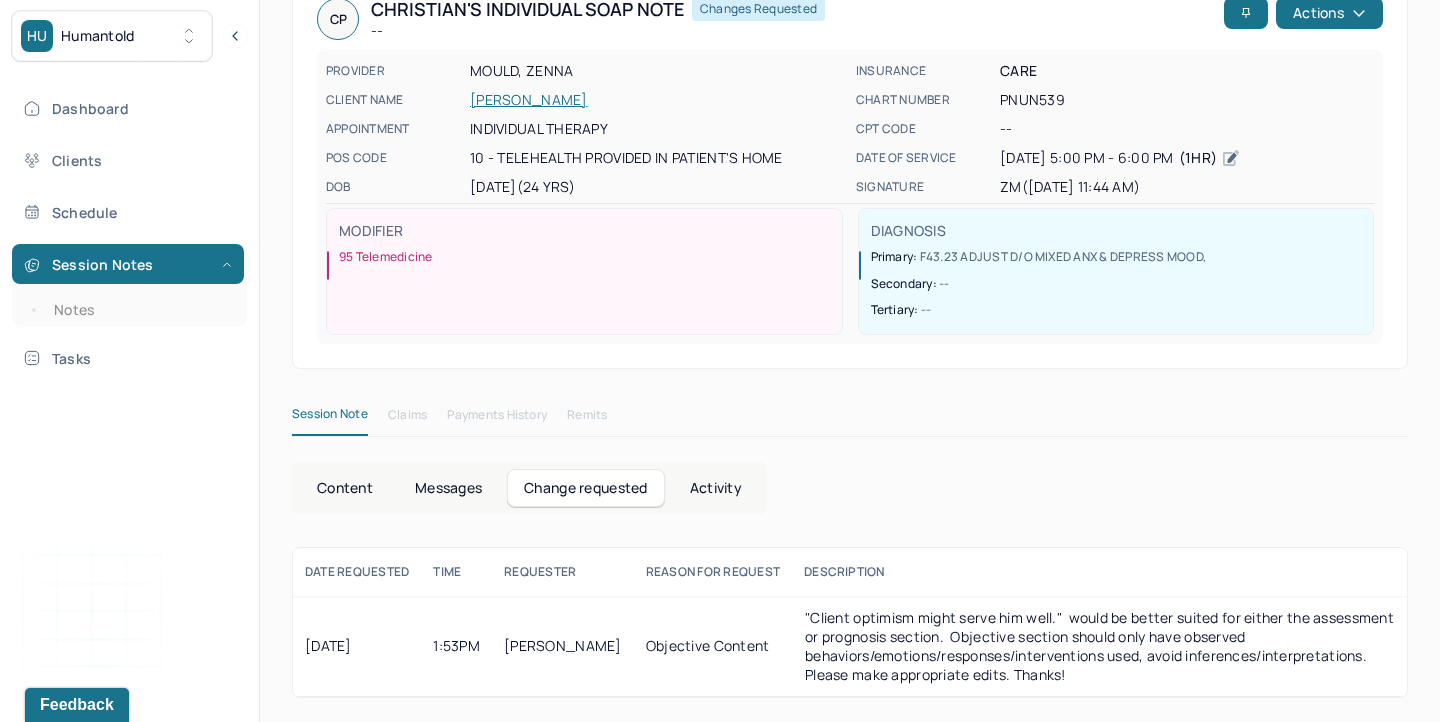 click on "Content" at bounding box center (345, 488) 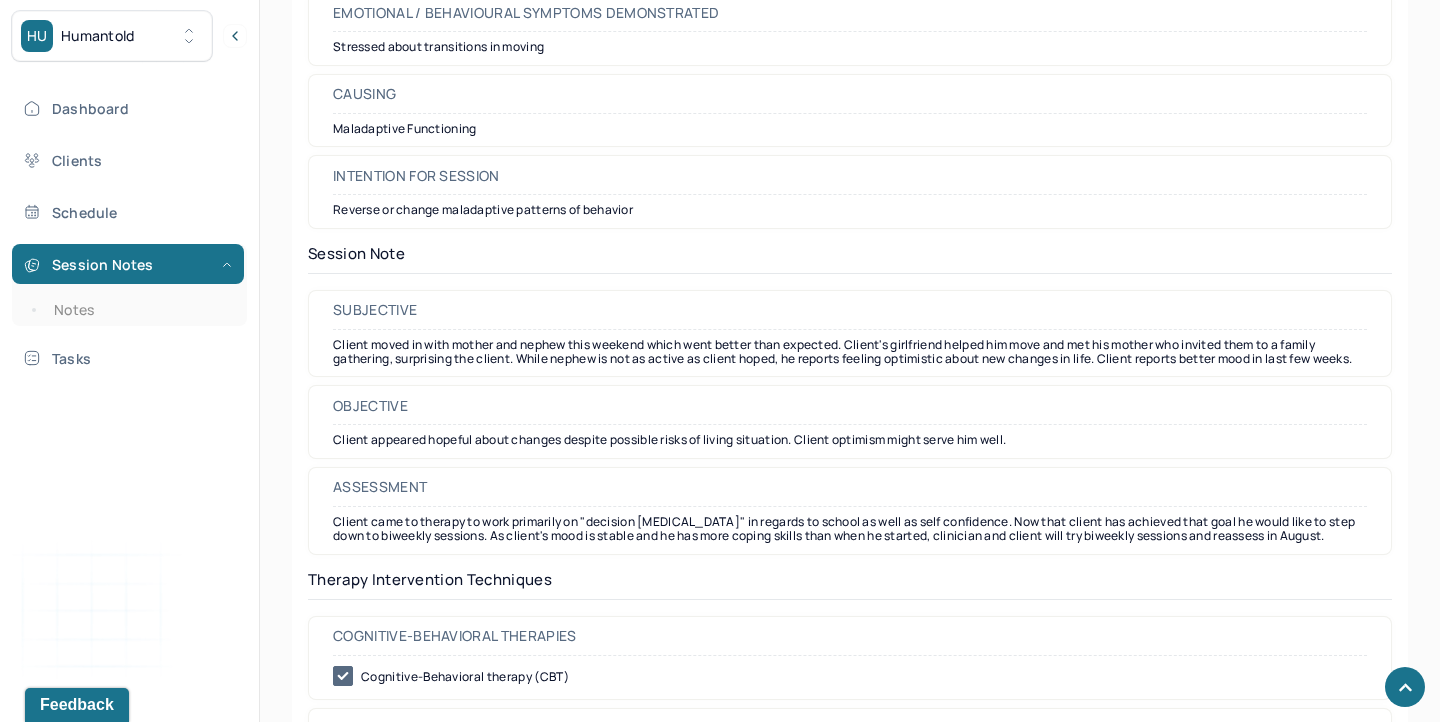 scroll, scrollTop: 1480, scrollLeft: 0, axis: vertical 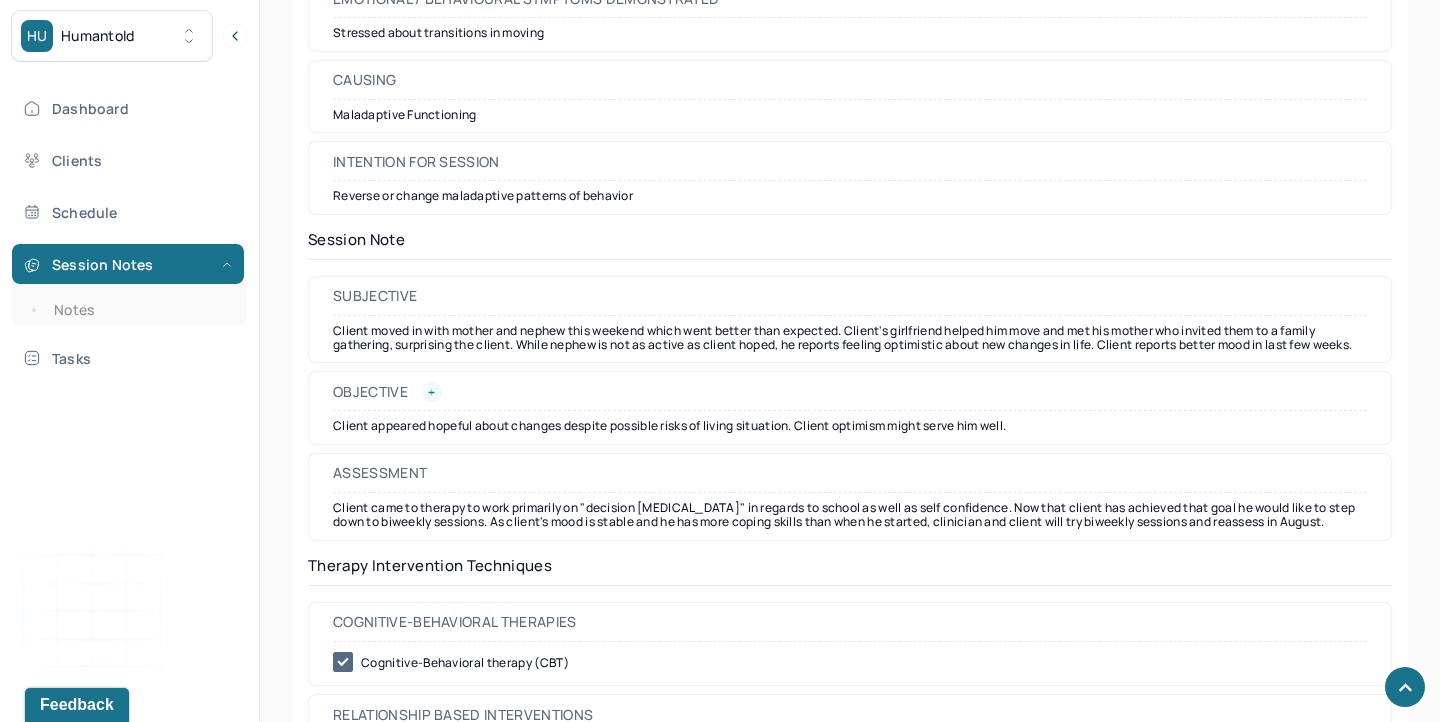 click 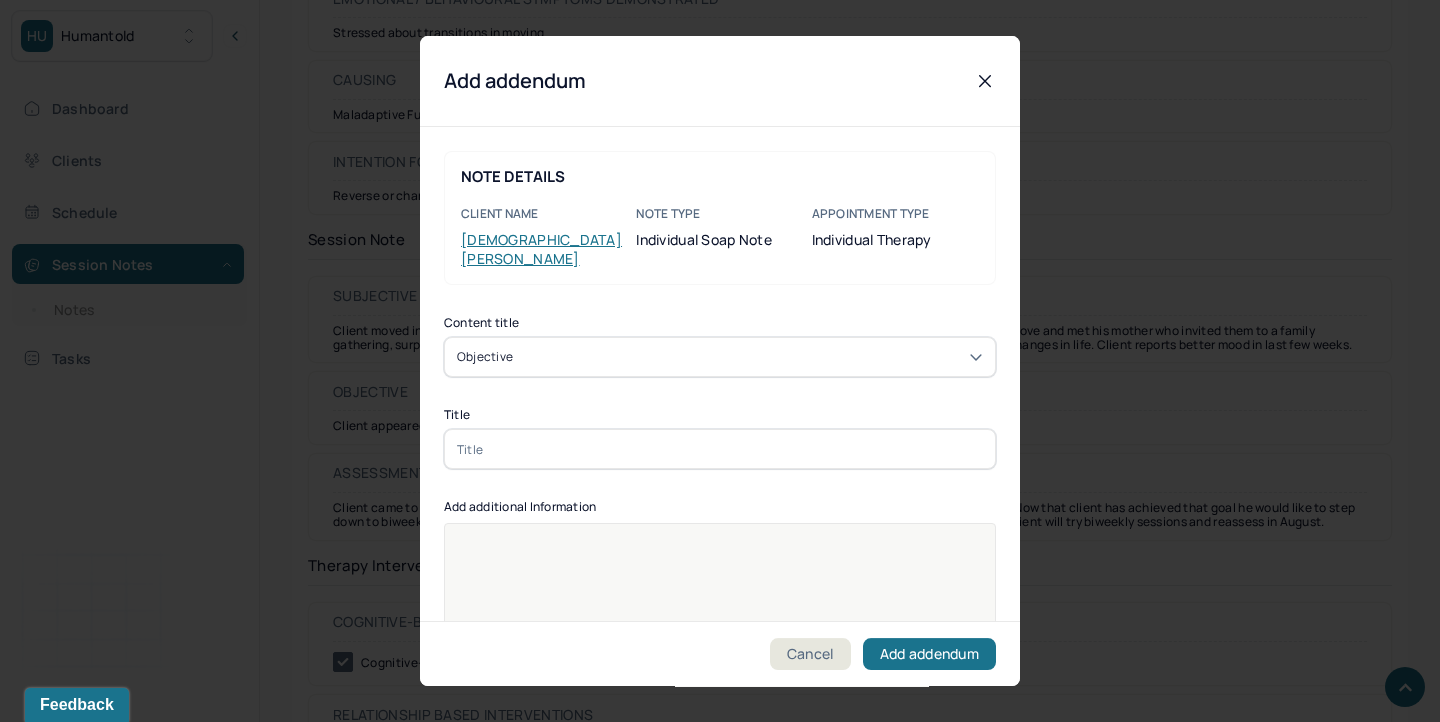 click at bounding box center [985, 81] 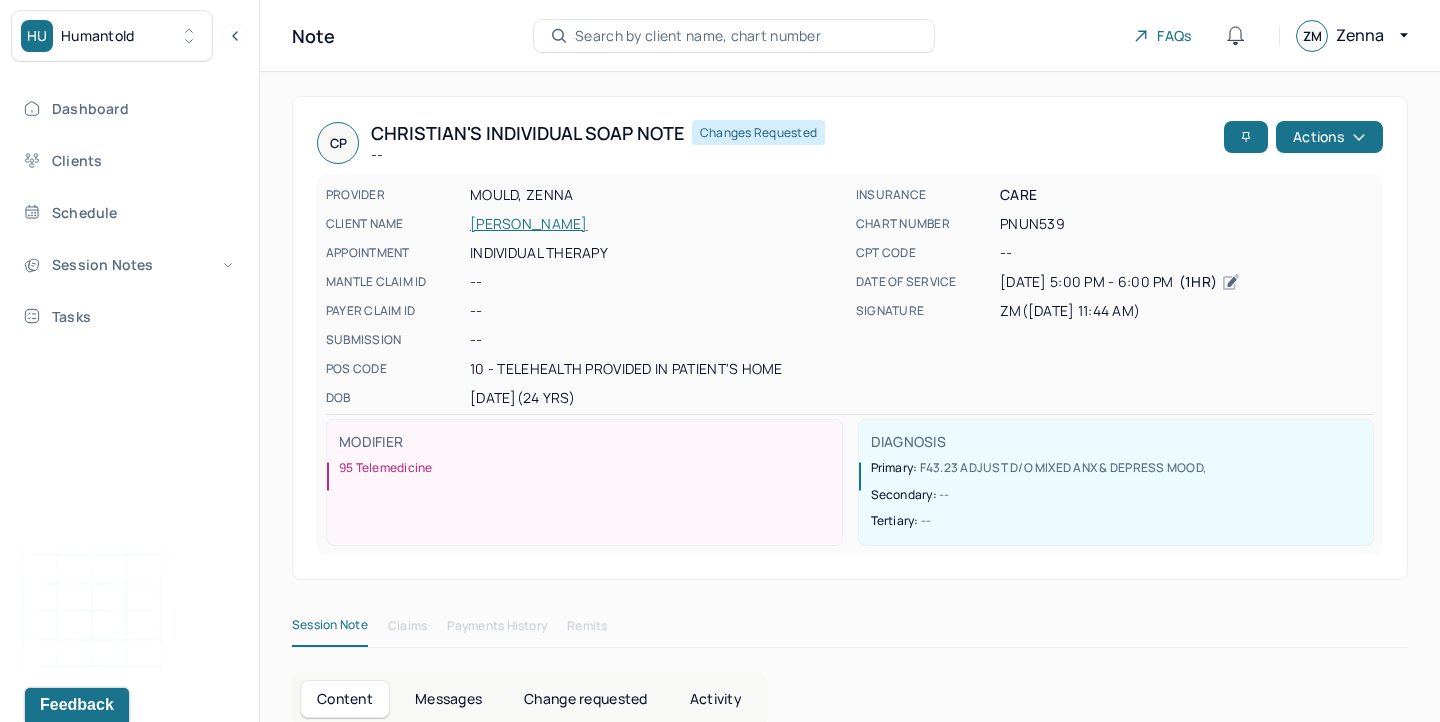 scroll, scrollTop: 1554, scrollLeft: 0, axis: vertical 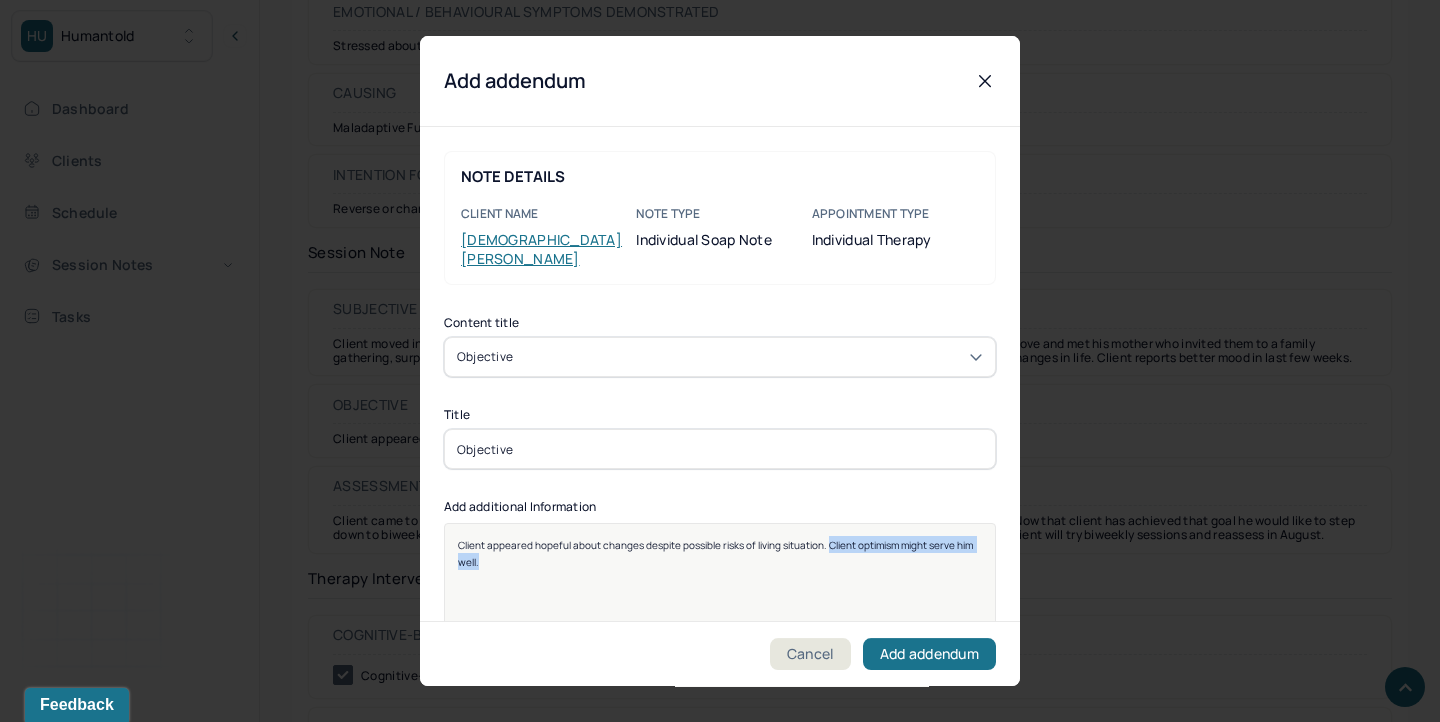 drag, startPoint x: 826, startPoint y: 527, endPoint x: 833, endPoint y: 547, distance: 21.189621 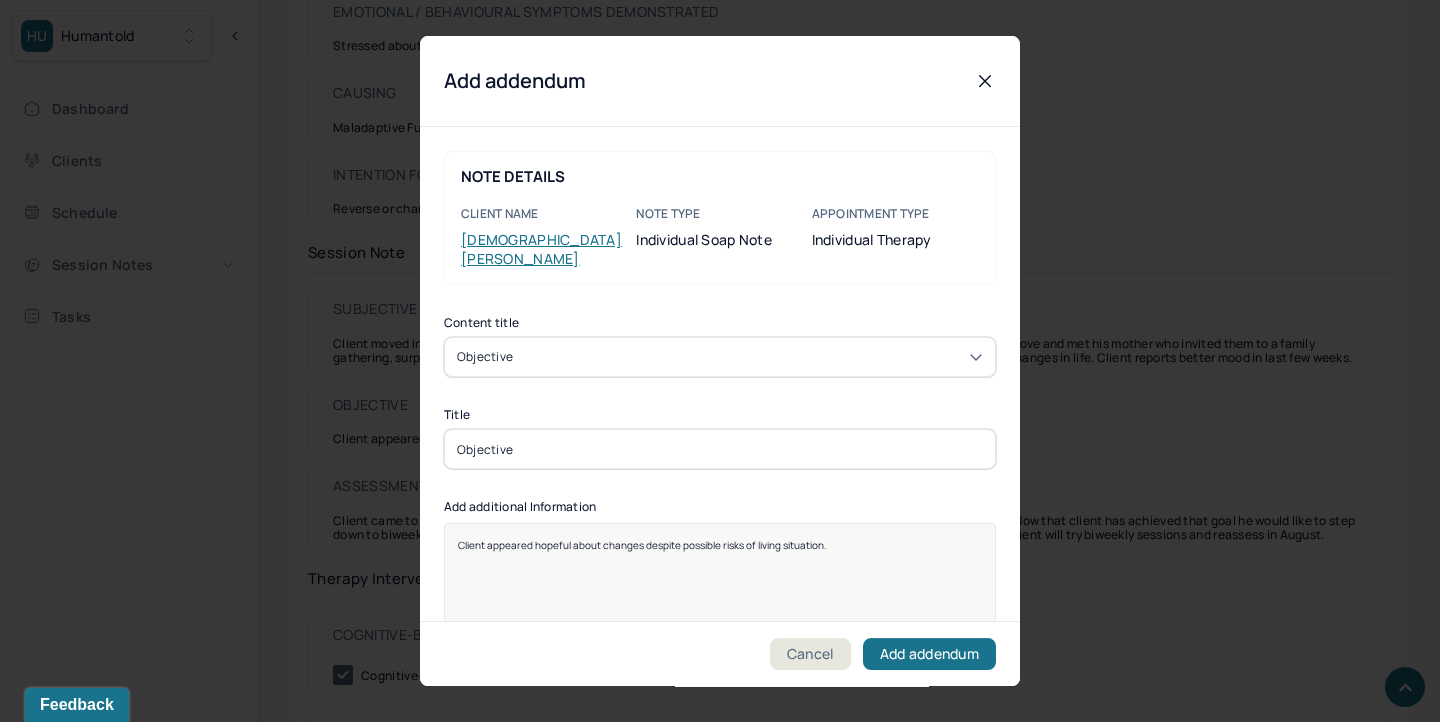 scroll, scrollTop: 25, scrollLeft: 0, axis: vertical 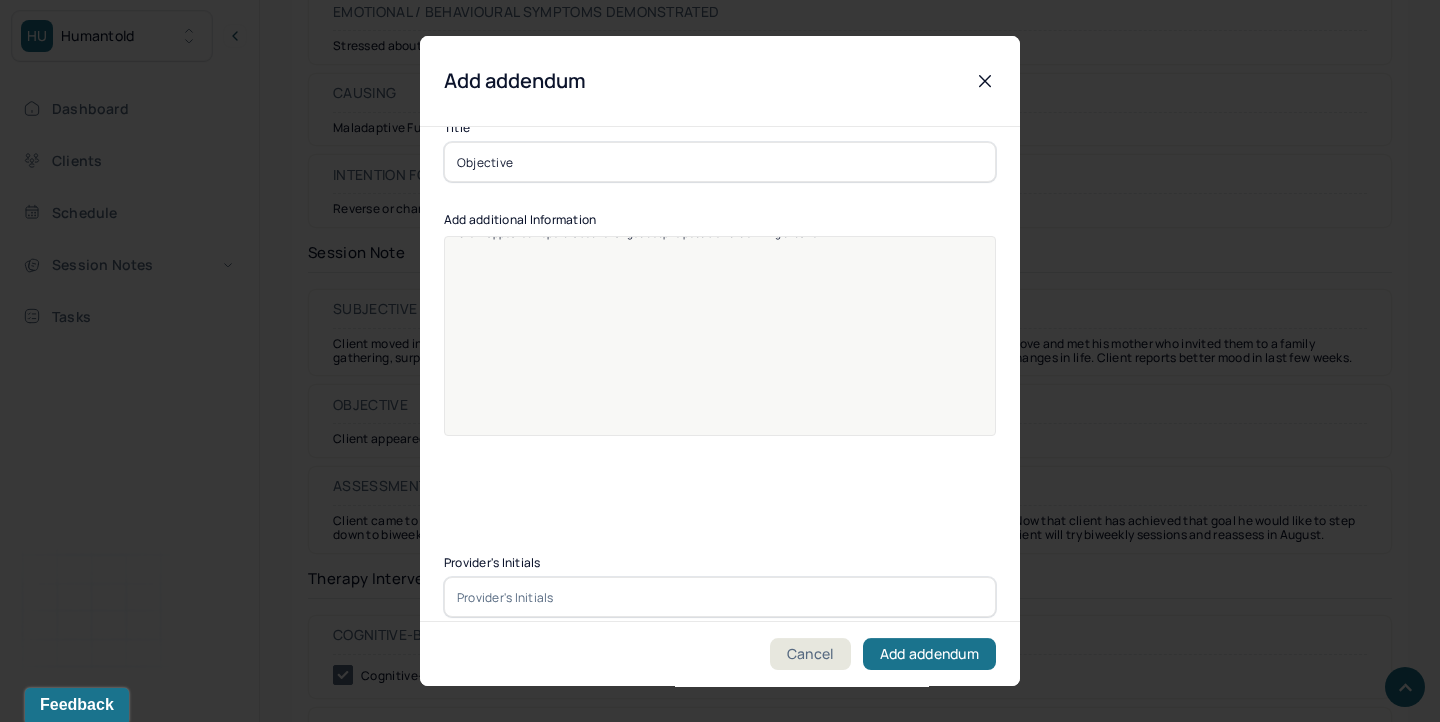 click at bounding box center [720, 597] 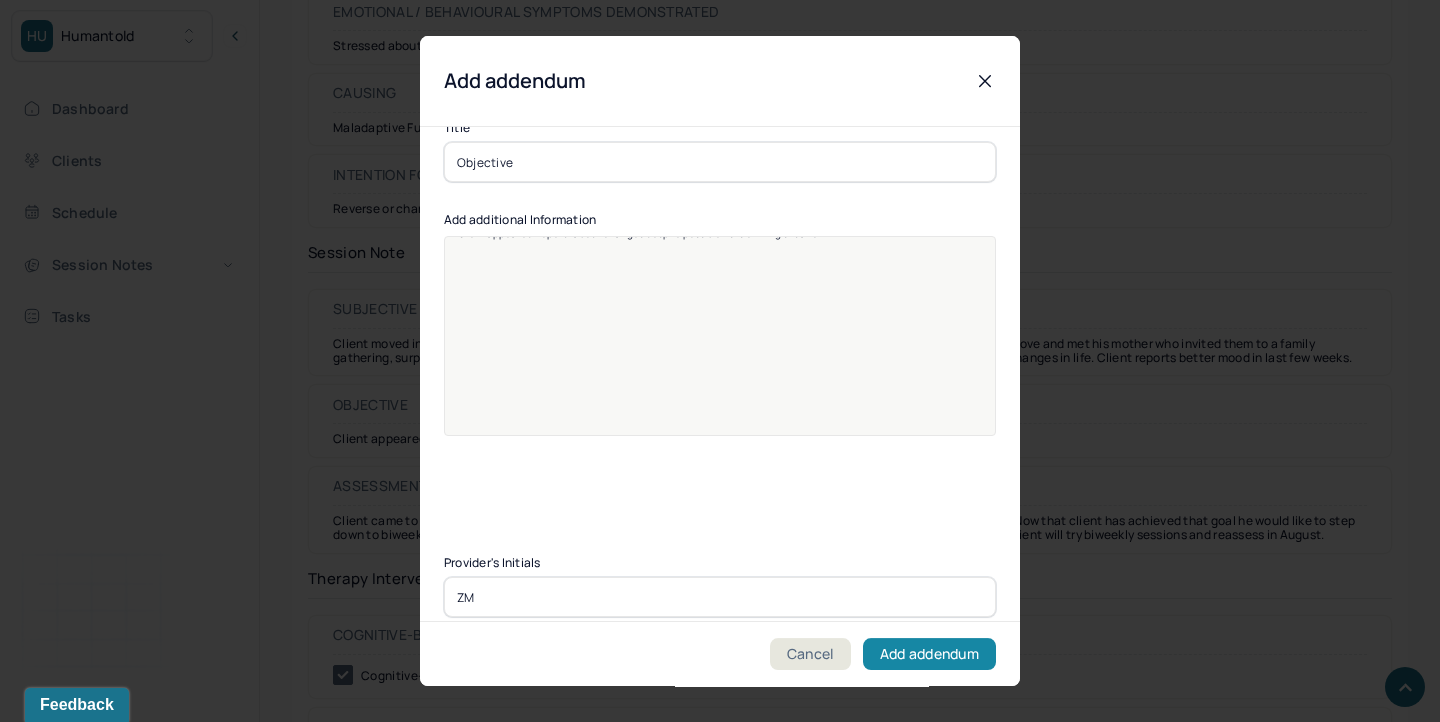 type on "ZM" 